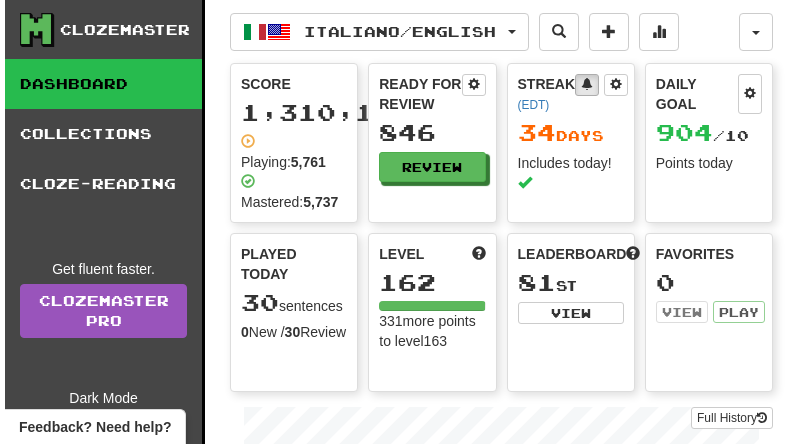 scroll, scrollTop: 0, scrollLeft: 0, axis: both 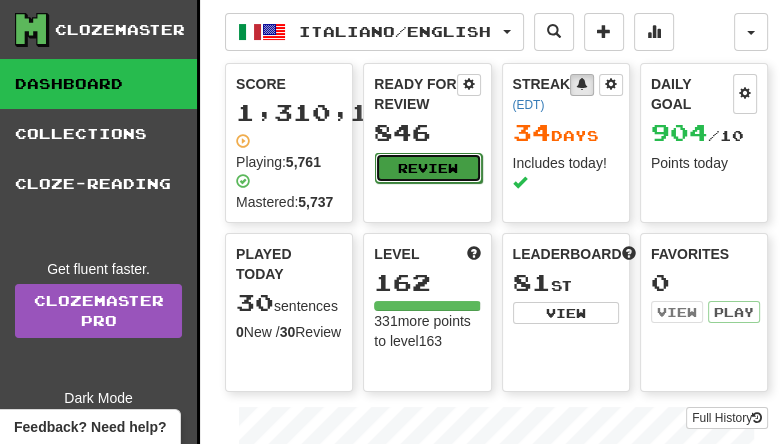drag, startPoint x: 0, startPoint y: 0, endPoint x: 417, endPoint y: 179, distance: 453.7951 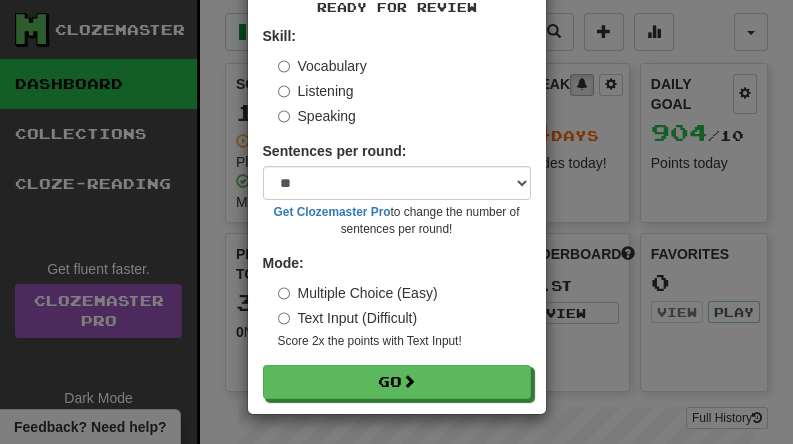 scroll, scrollTop: 119, scrollLeft: 0, axis: vertical 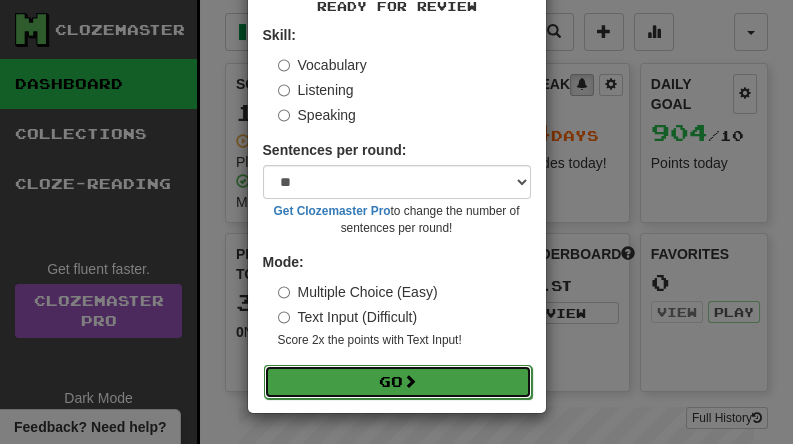 click on "Go" at bounding box center [398, 382] 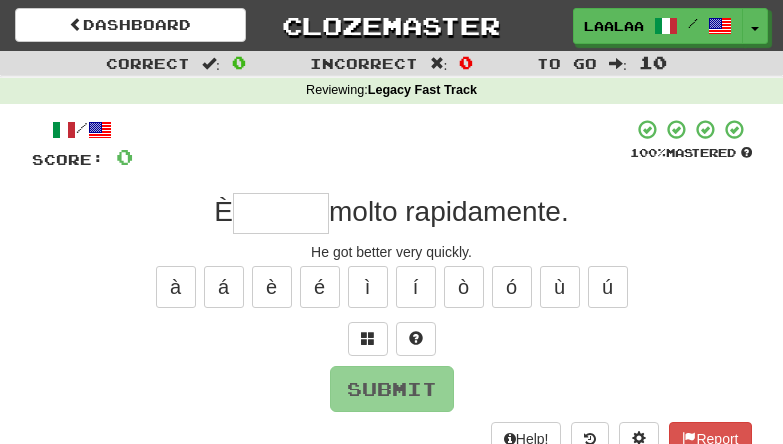 scroll, scrollTop: 0, scrollLeft: 0, axis: both 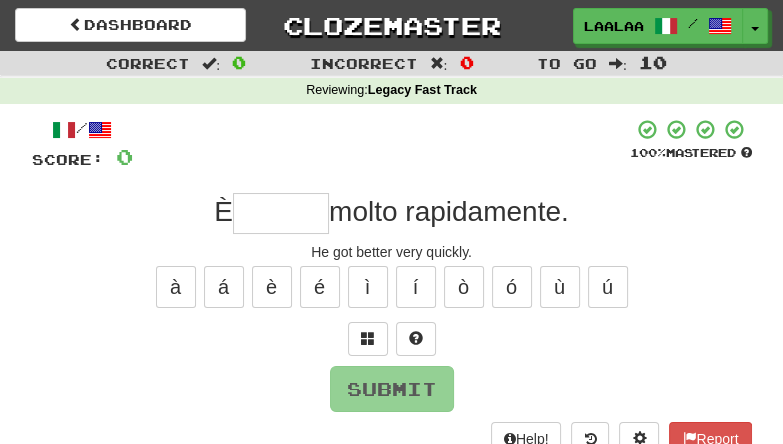 click at bounding box center [281, 213] 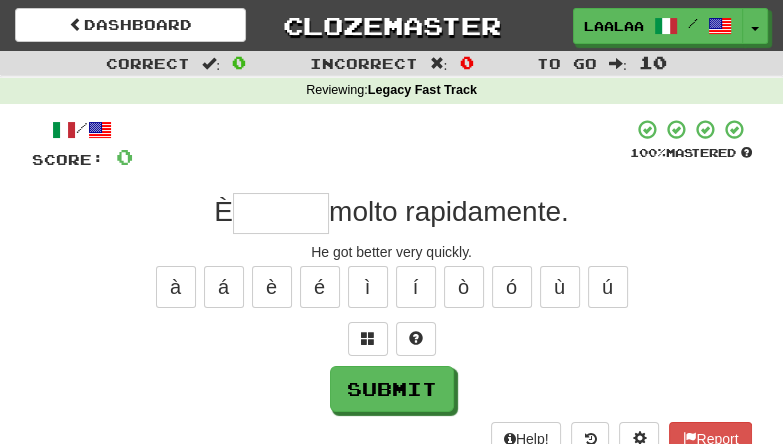 type on "*" 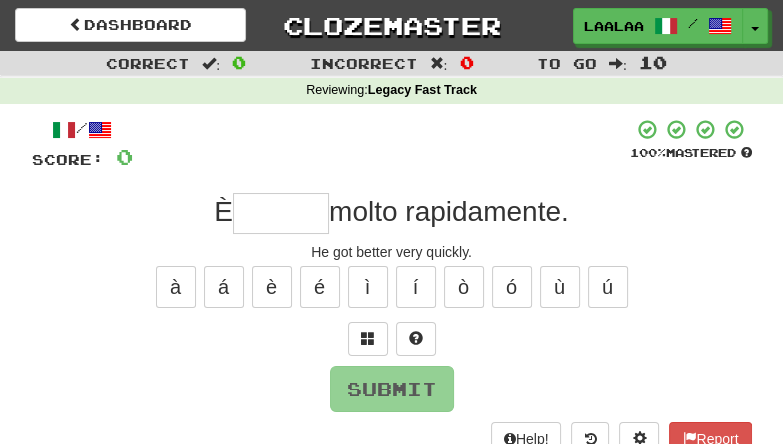 type on "*" 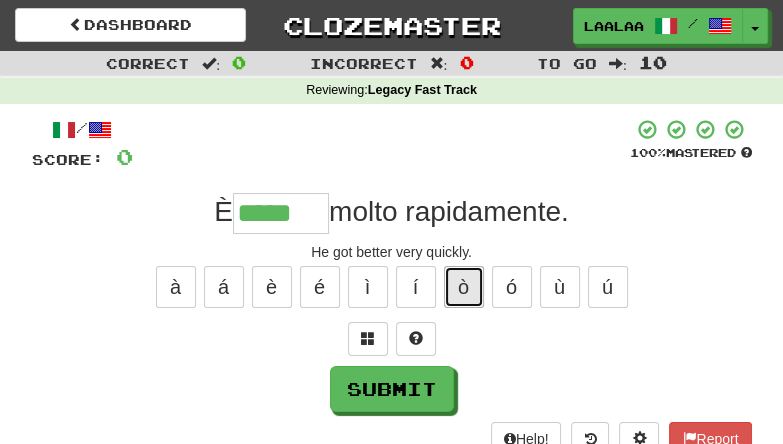 click on "ò" at bounding box center [464, 287] 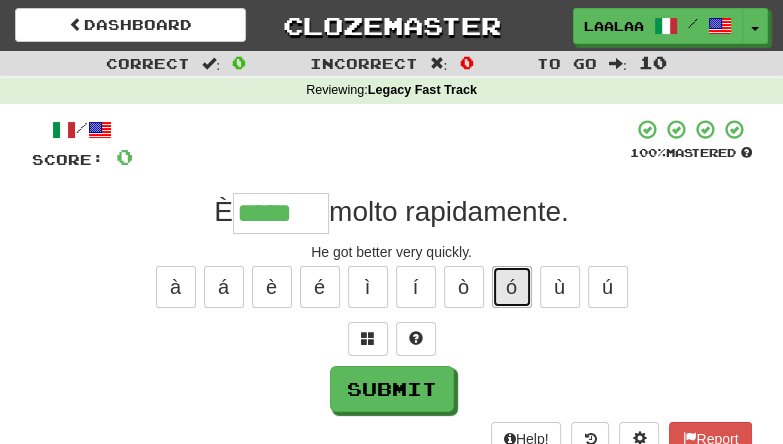 click on "ó" at bounding box center (512, 287) 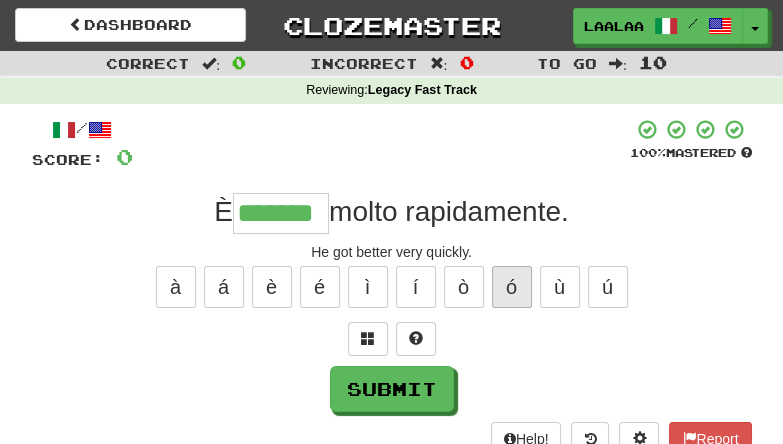 type on "*******" 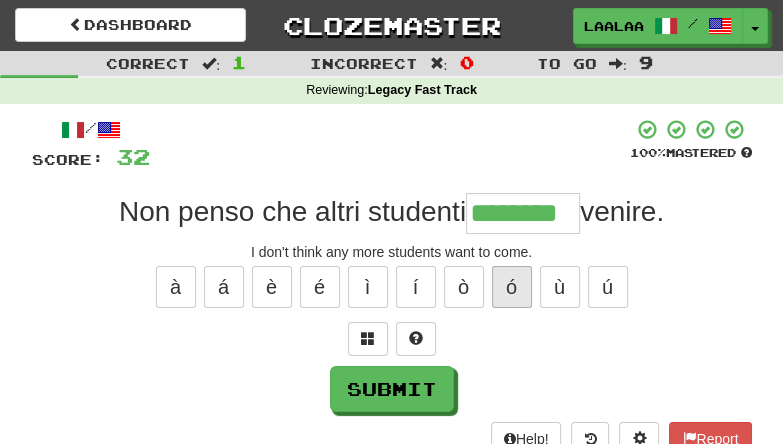 type on "********" 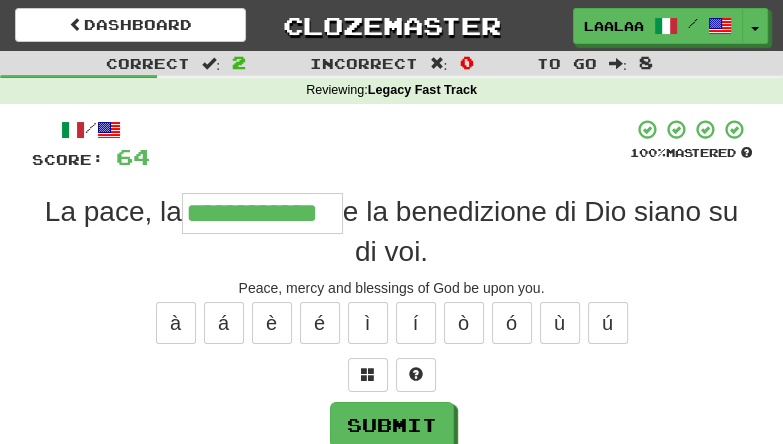 type on "**********" 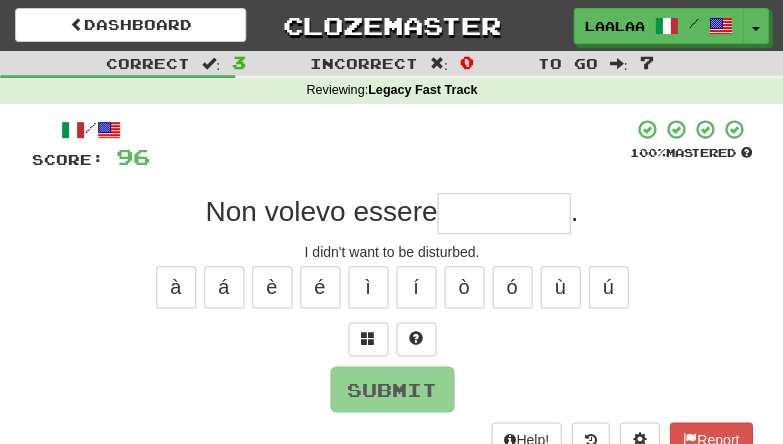 scroll, scrollTop: 0, scrollLeft: 0, axis: both 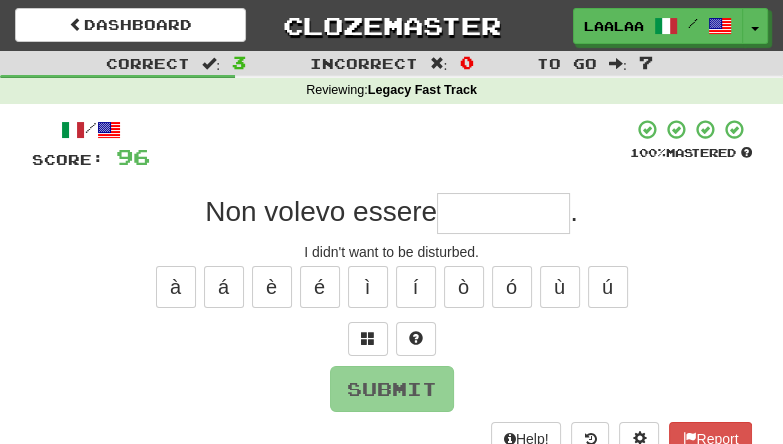 type on "*" 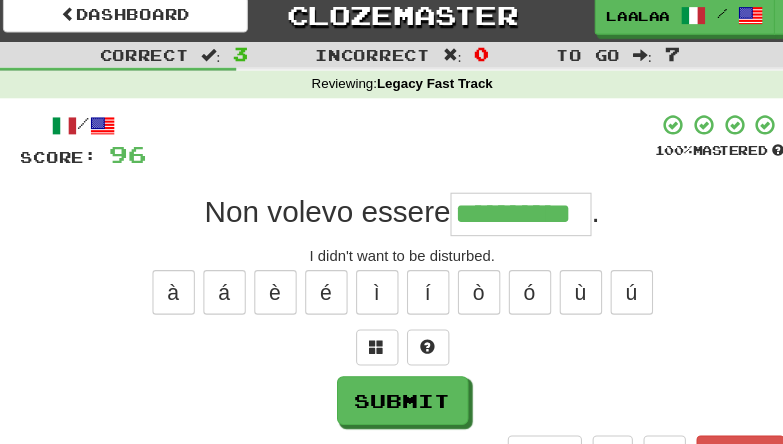 type on "**********" 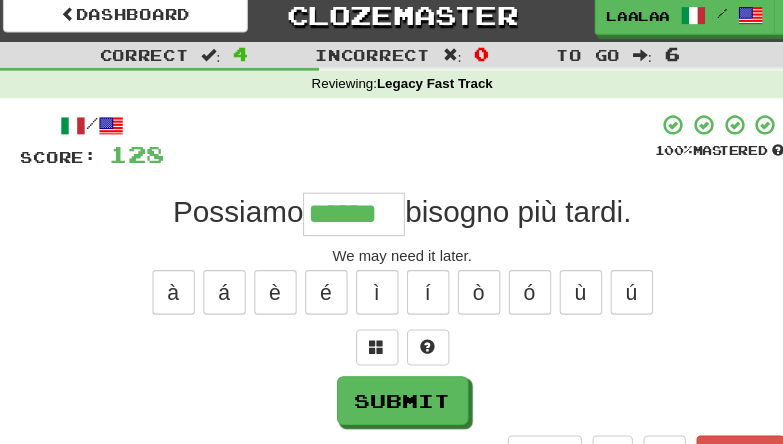 type on "******" 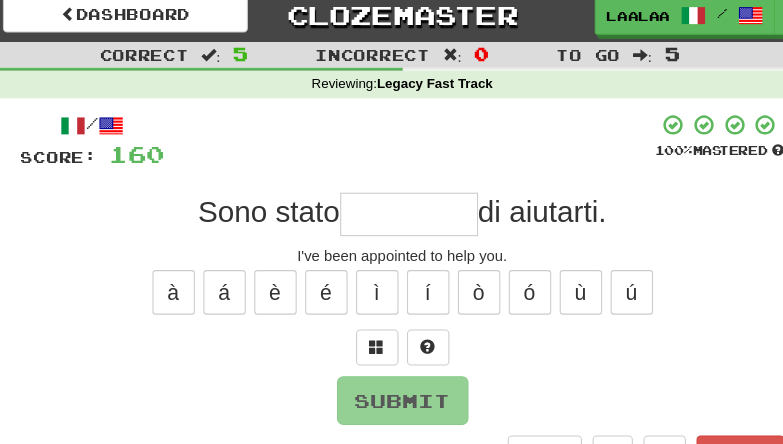 type on "*" 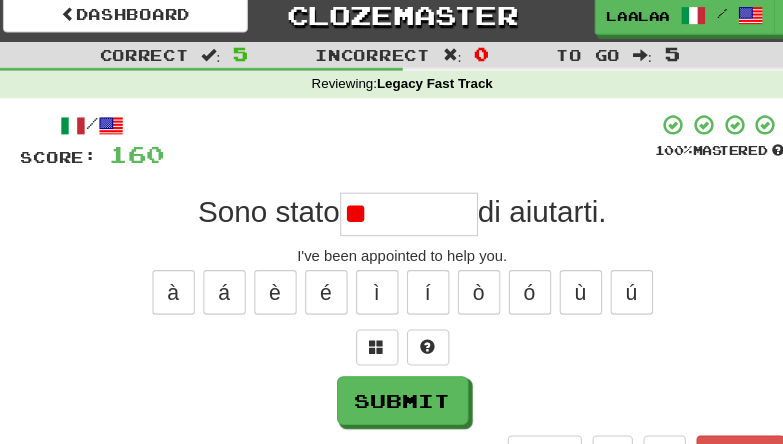 type on "*" 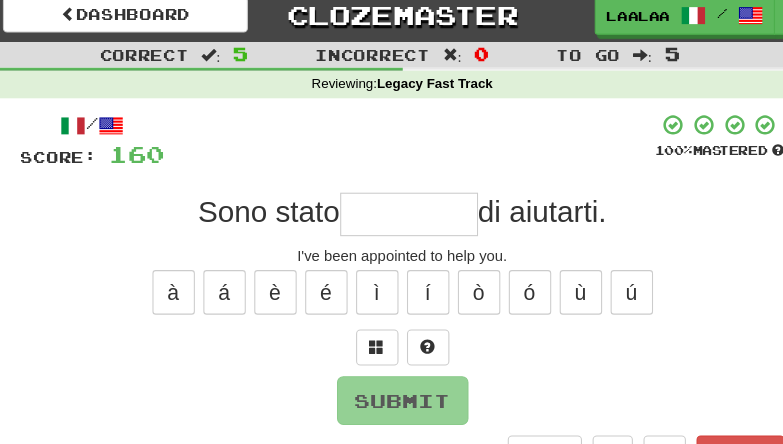 type on "*" 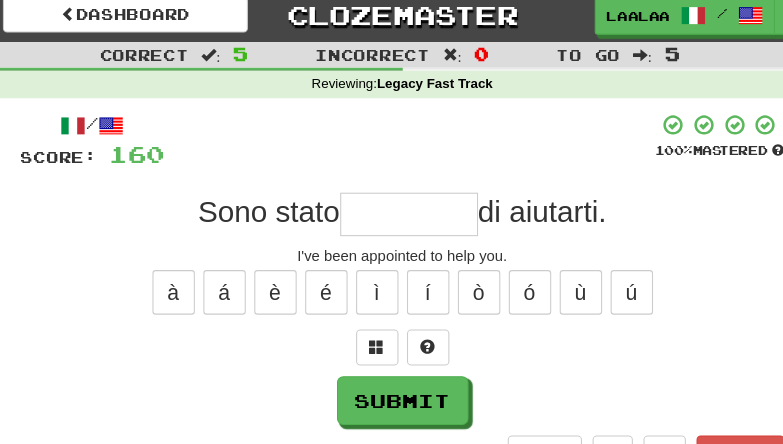 type on "*" 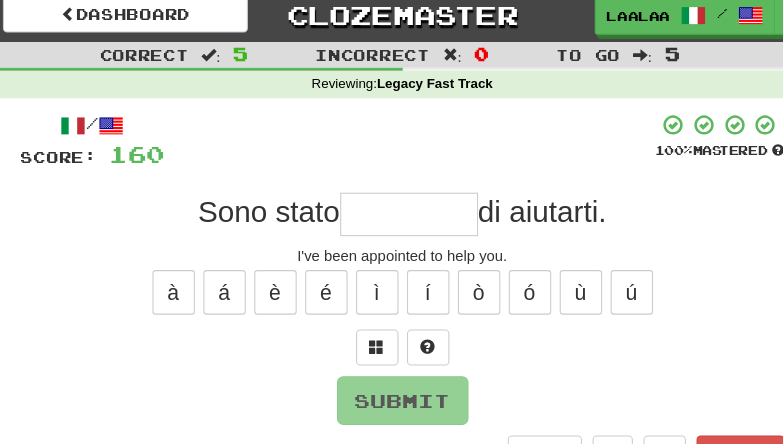 type on "*" 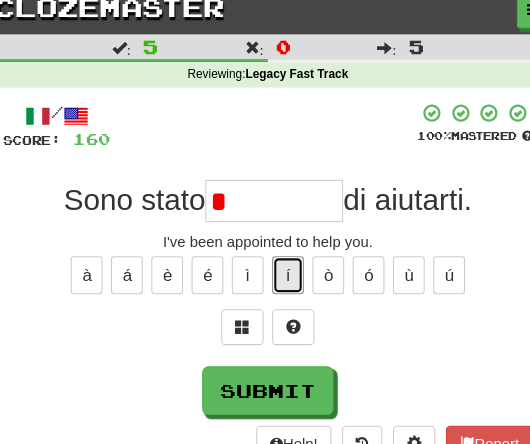 click on "í" at bounding box center [284, 271] 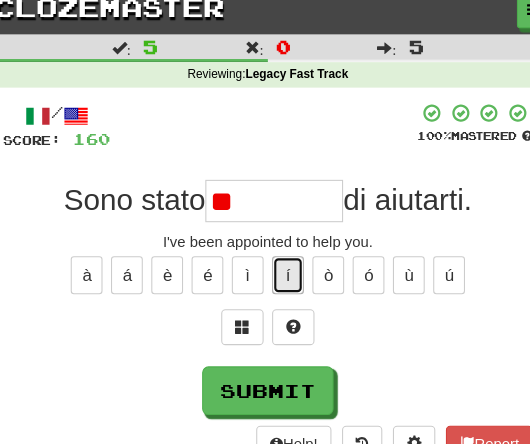 click on "í" at bounding box center [284, 271] 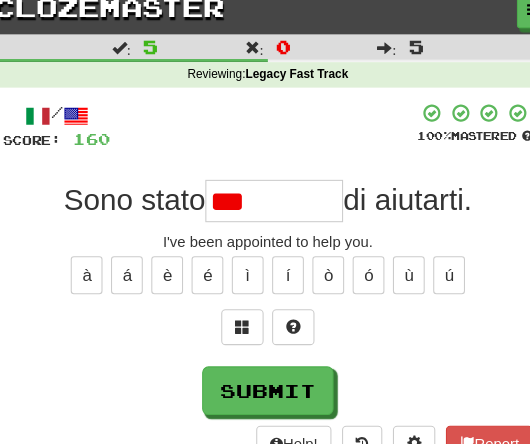 drag, startPoint x: 286, startPoint y: 263, endPoint x: 57, endPoint y: 231, distance: 231.225 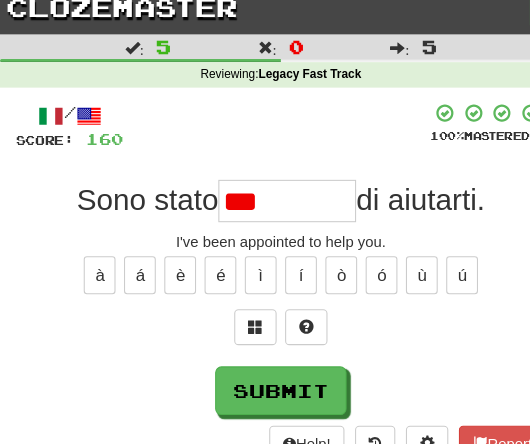 click on "***" at bounding box center [271, 201] 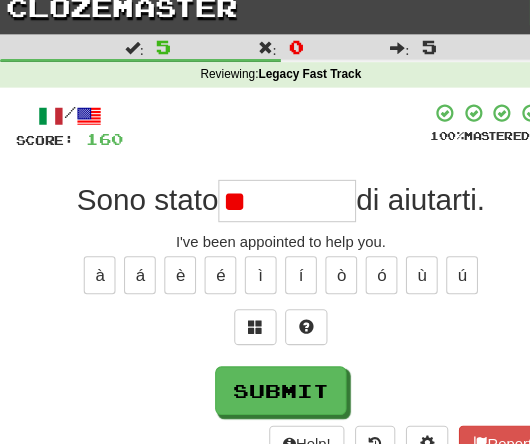 type on "*" 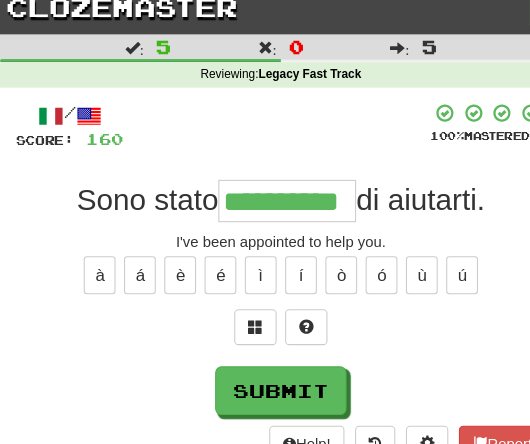 type on "**********" 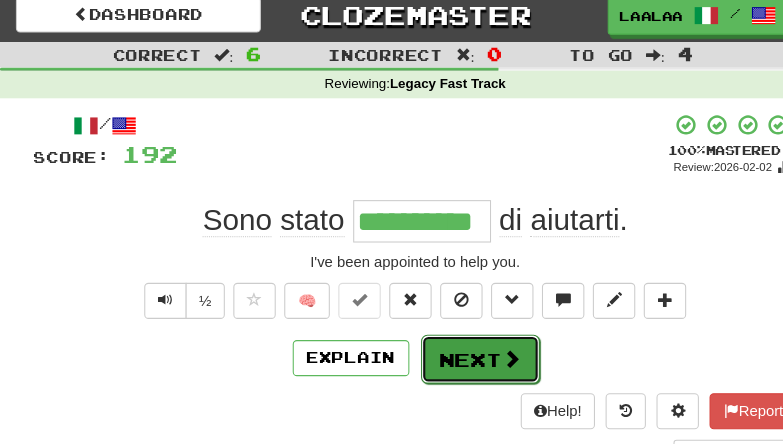click on "Next" at bounding box center [453, 350] 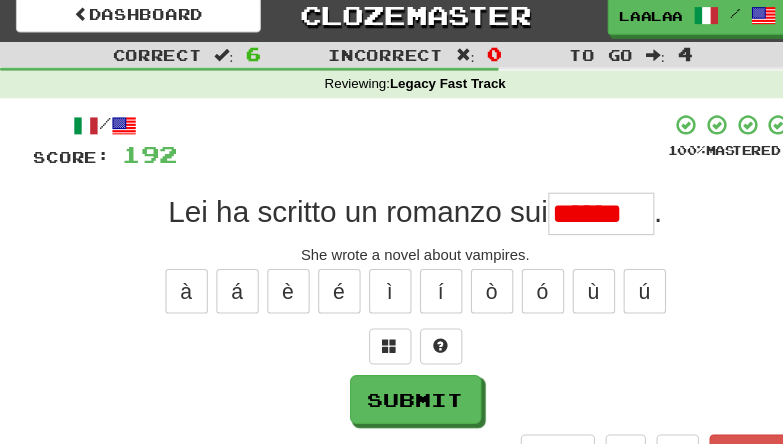 scroll, scrollTop: 0, scrollLeft: 0, axis: both 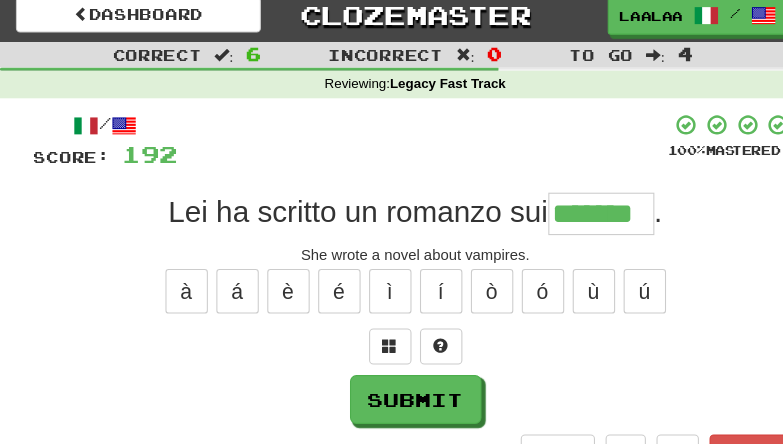 type on "*******" 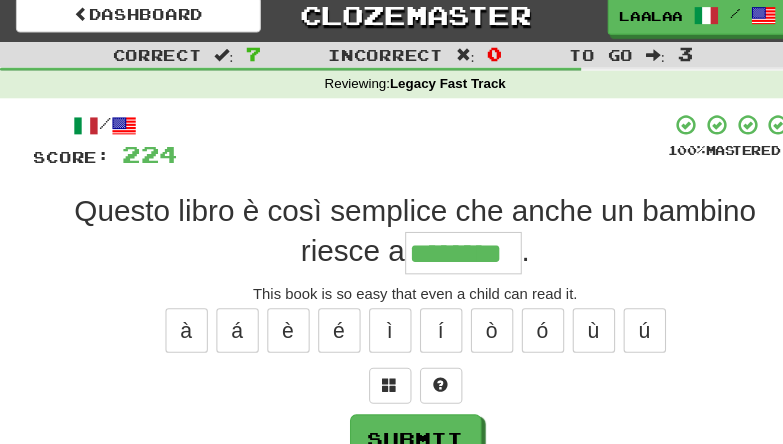 type on "********" 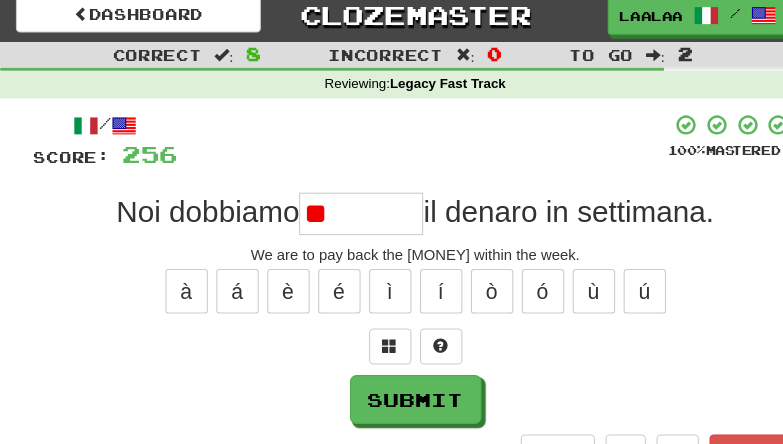 type on "*" 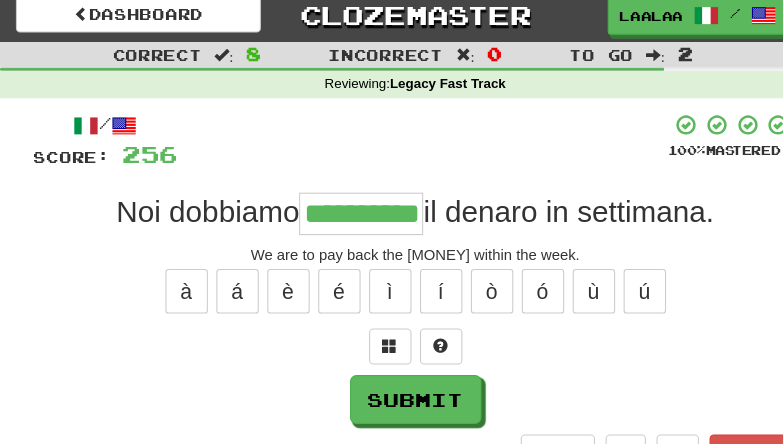 type on "**********" 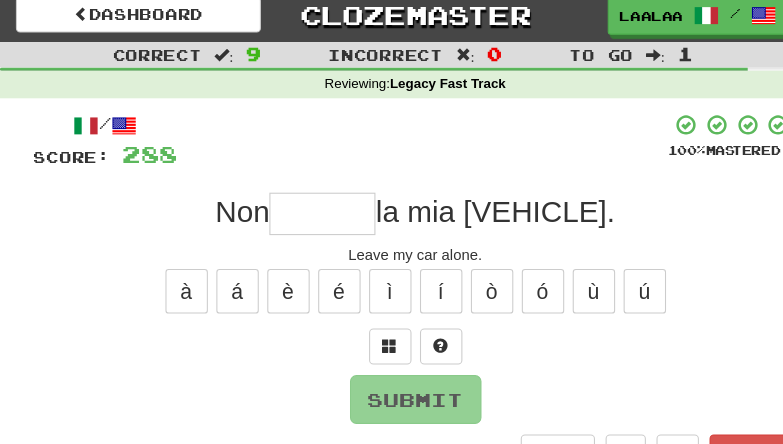 type on "*" 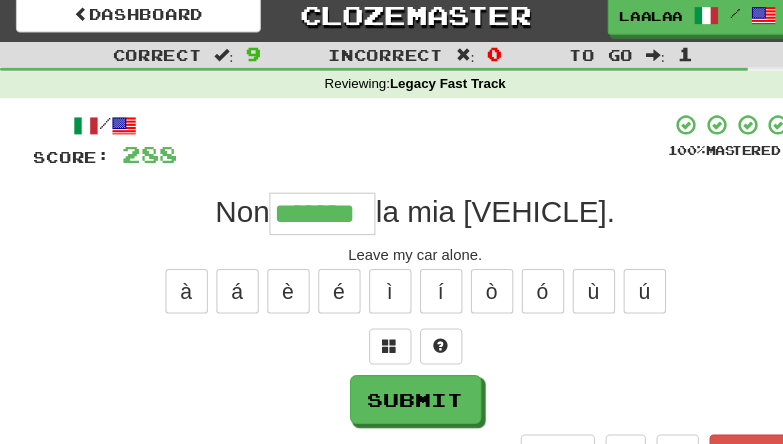 type on "*******" 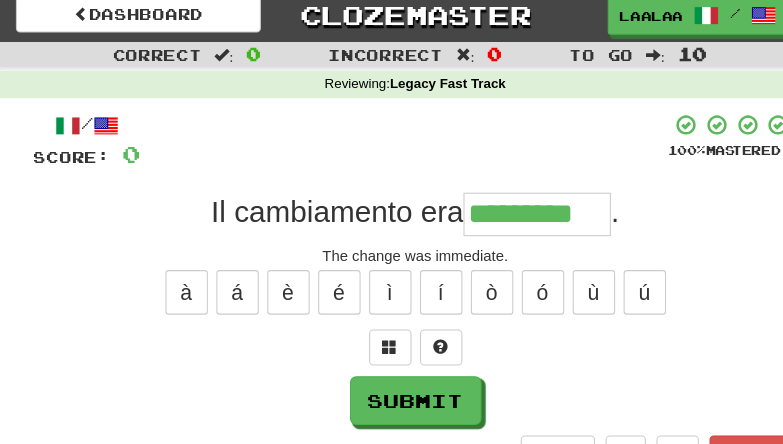 type on "*********" 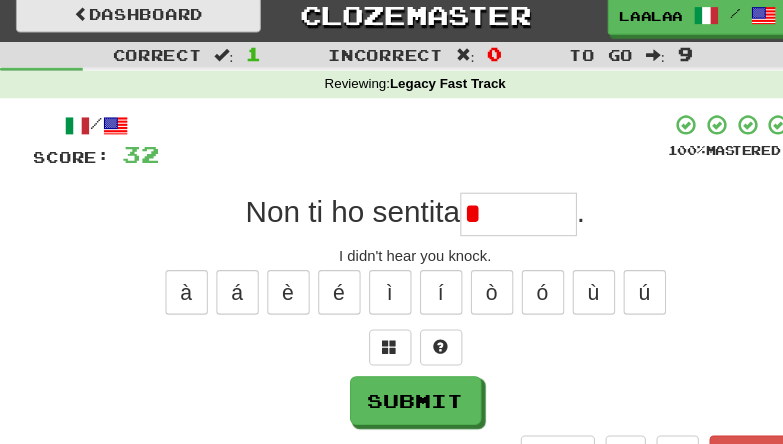 type on "*" 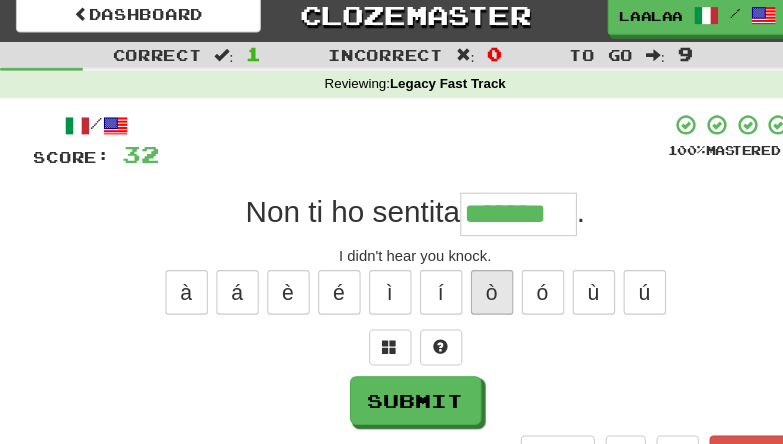 type on "*******" 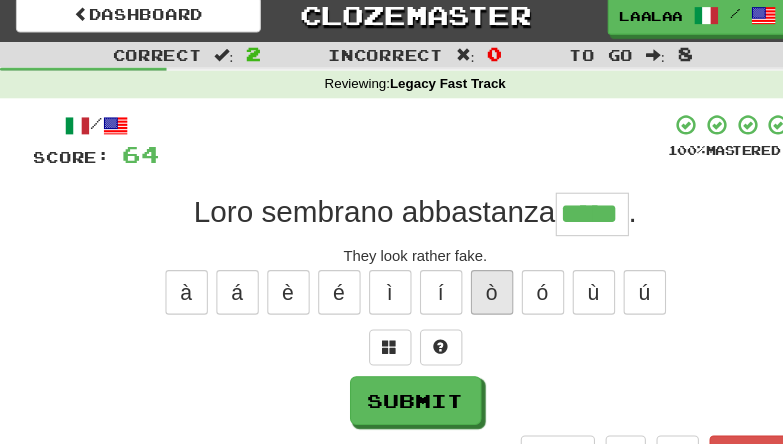 type on "*****" 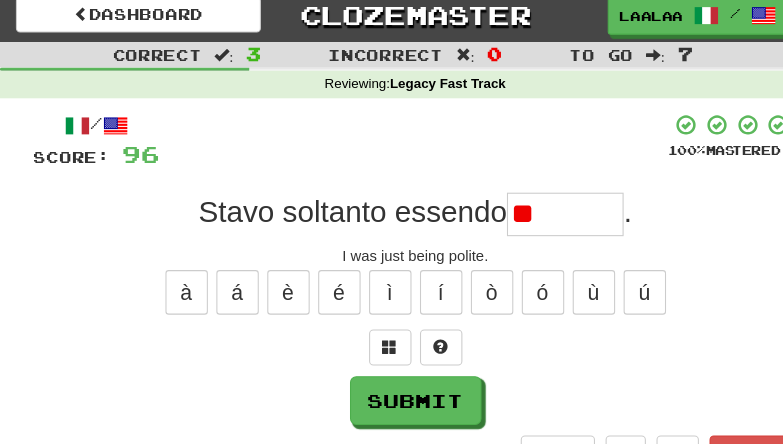 type on "*" 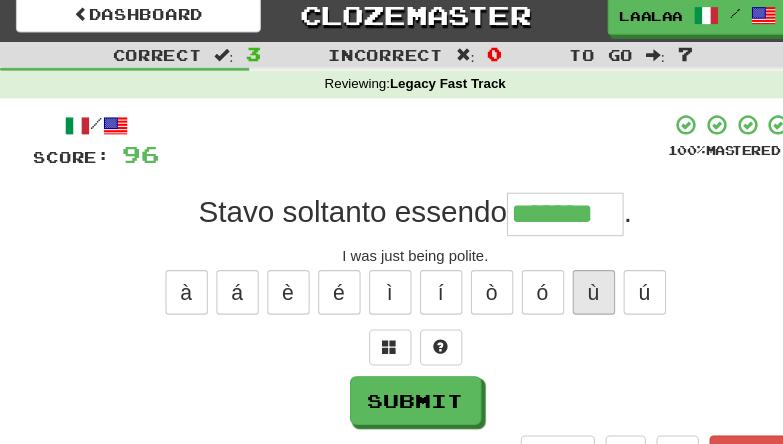 type on "*******" 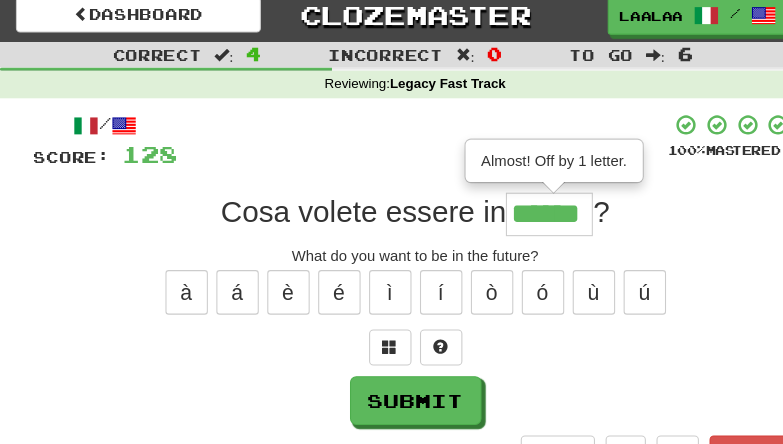 type on "******" 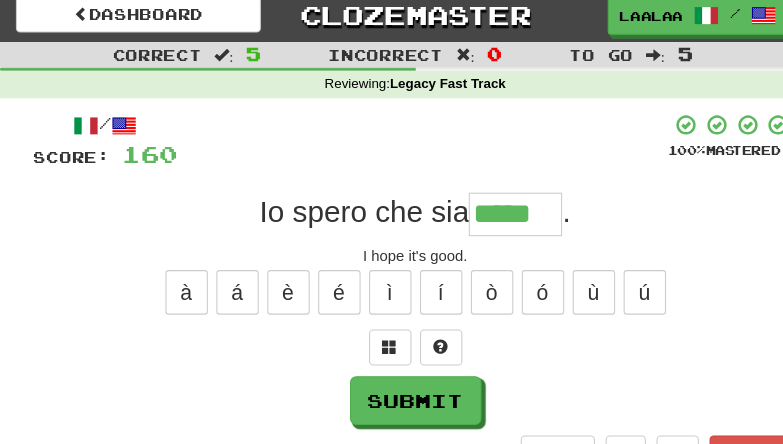 type on "*****" 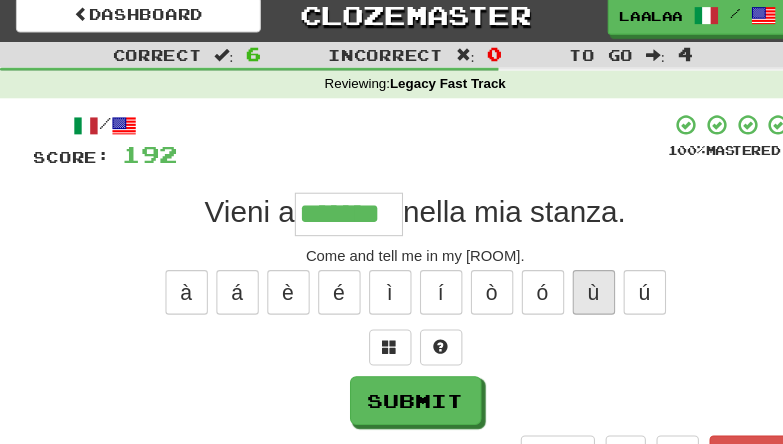 type on "*******" 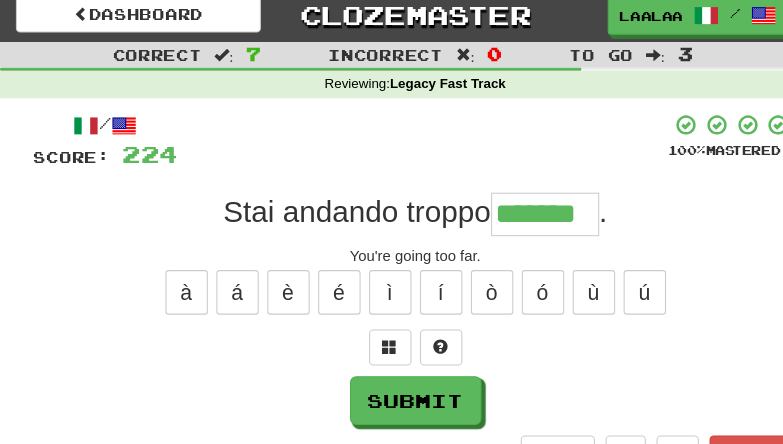 type on "*******" 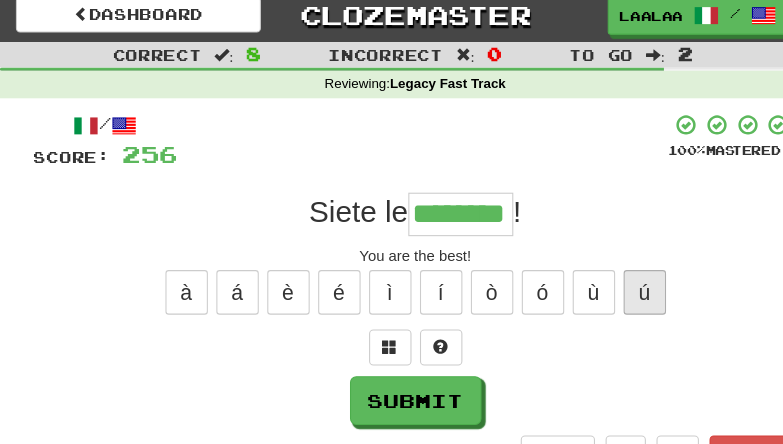 type on "********" 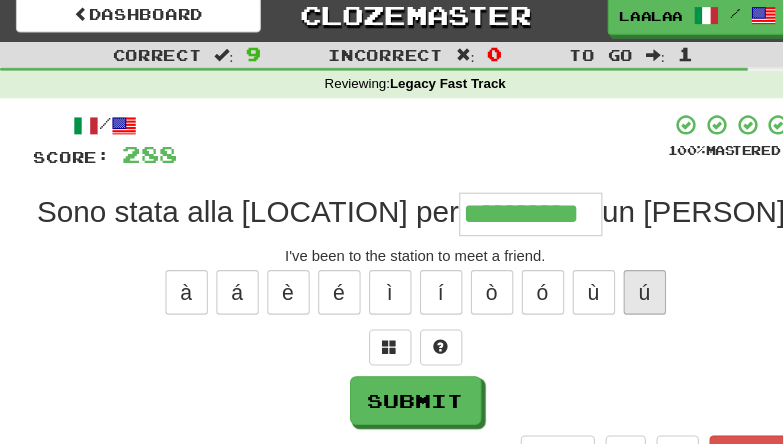 type on "**********" 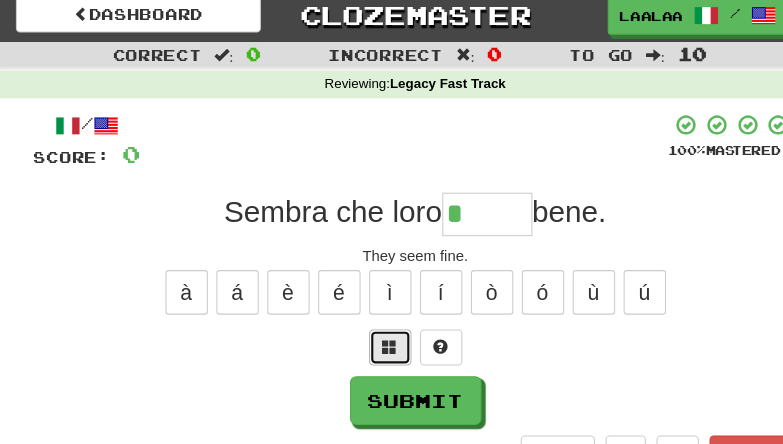 click at bounding box center (368, 338) 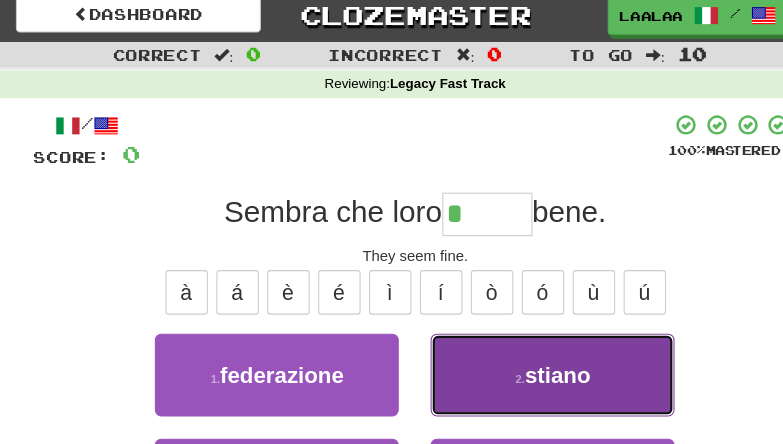 click on "stiano" at bounding box center (526, 364) 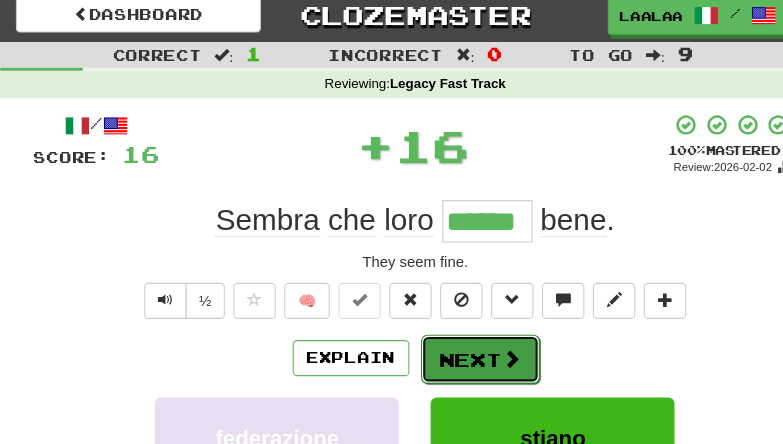 click on "Next" at bounding box center [453, 350] 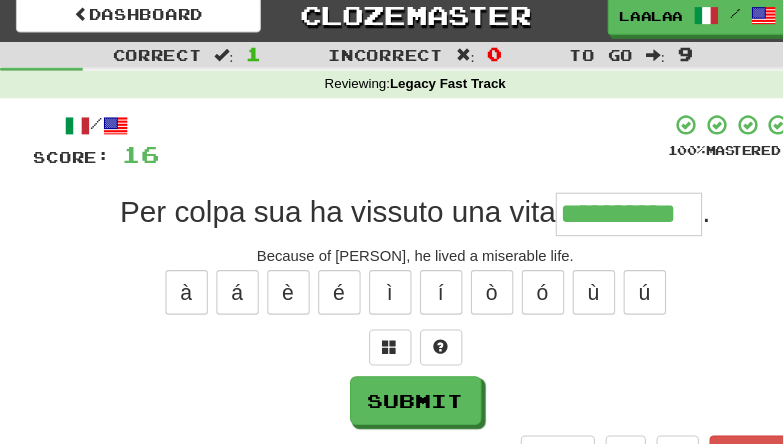 type on "**********" 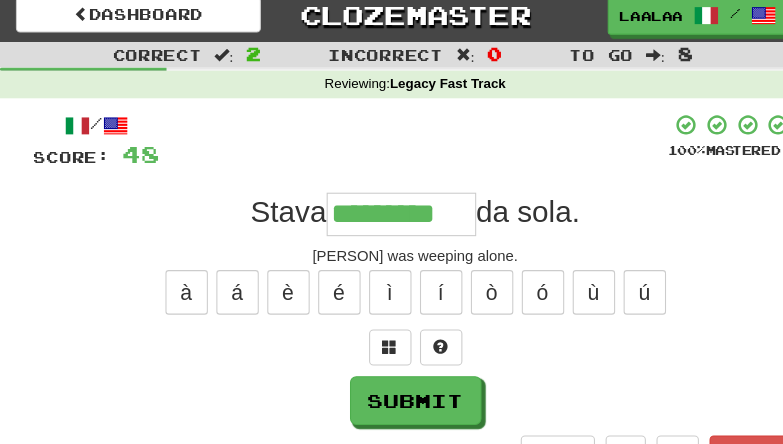 type on "*********" 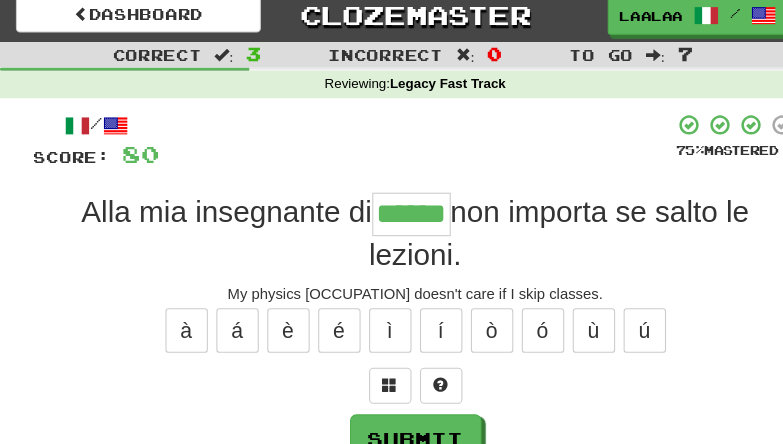 type on "******" 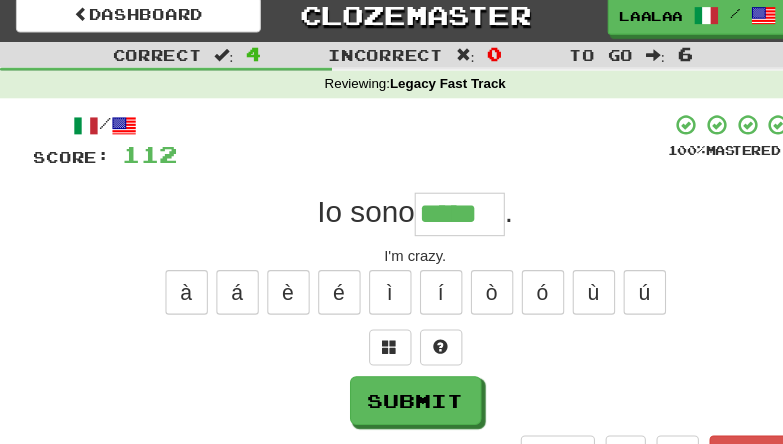 type on "*****" 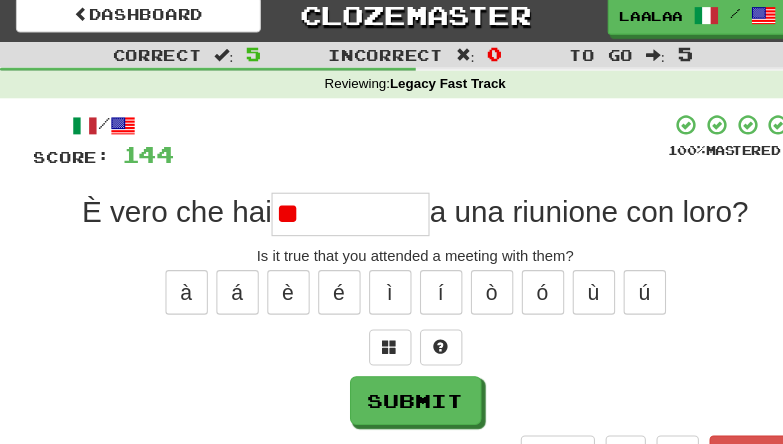 type on "*" 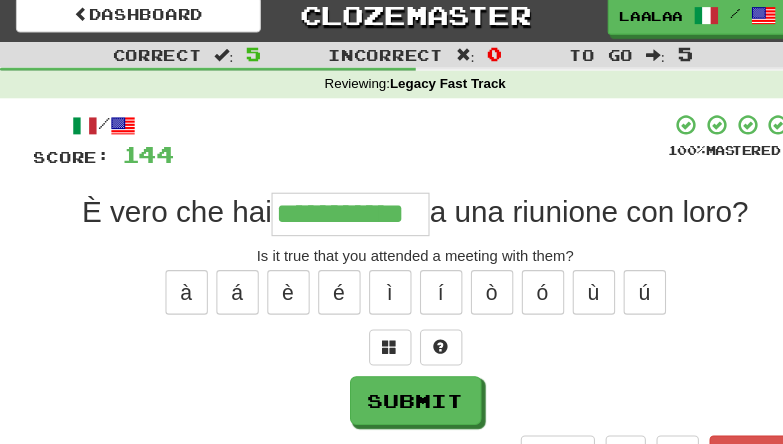 type on "**********" 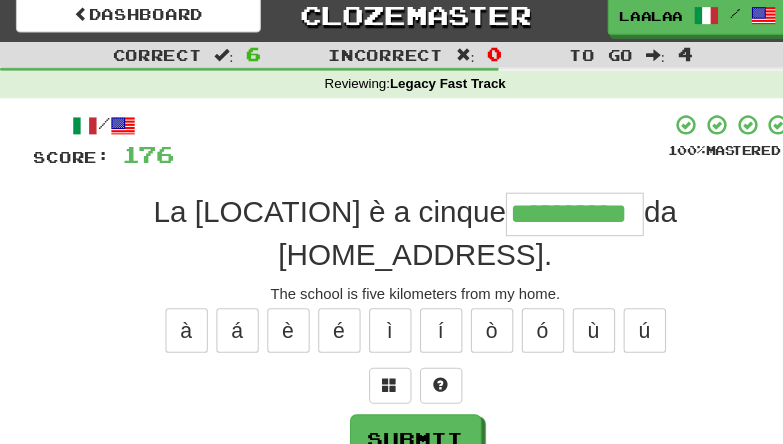 type on "**********" 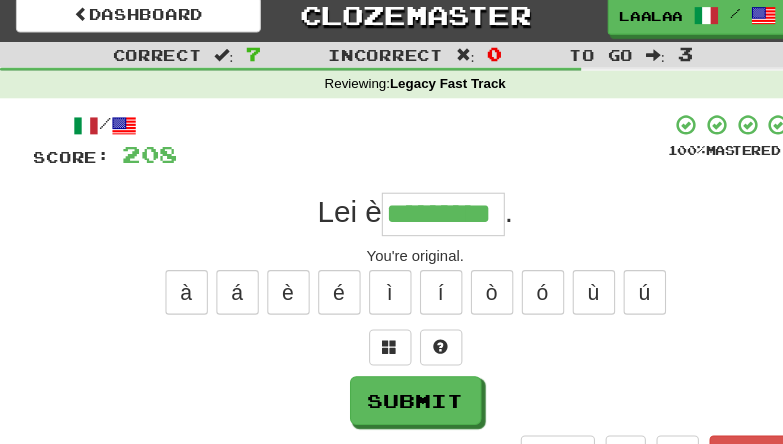type on "*********" 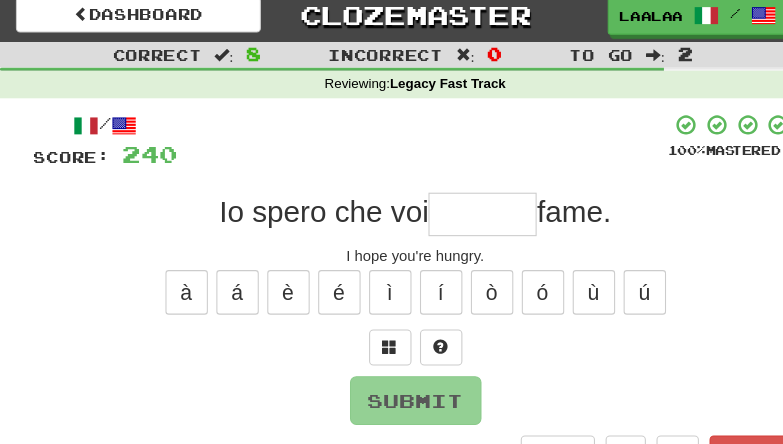 type on "*" 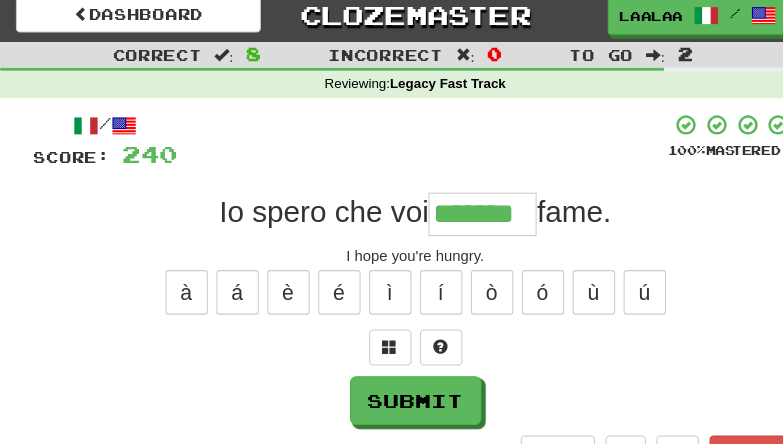 type on "*******" 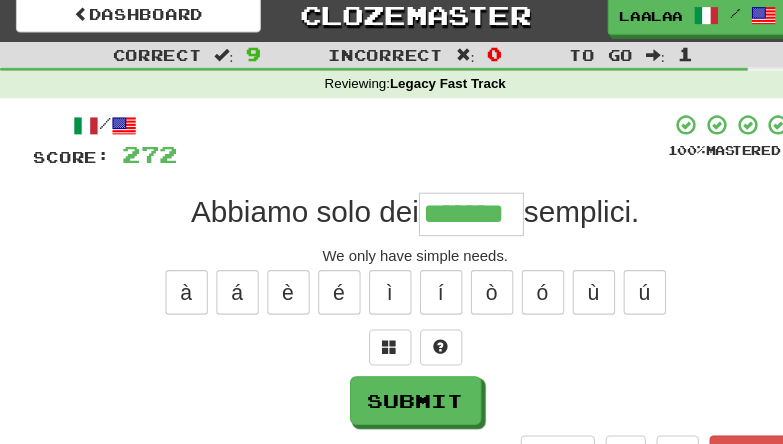 type on "*******" 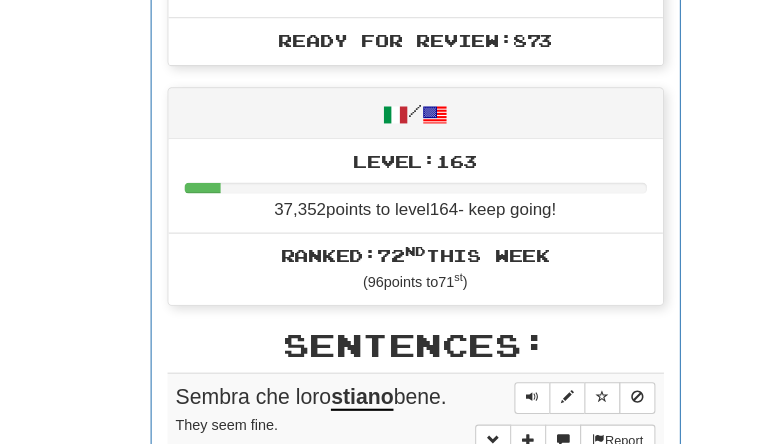scroll, scrollTop: 0, scrollLeft: 0, axis: both 